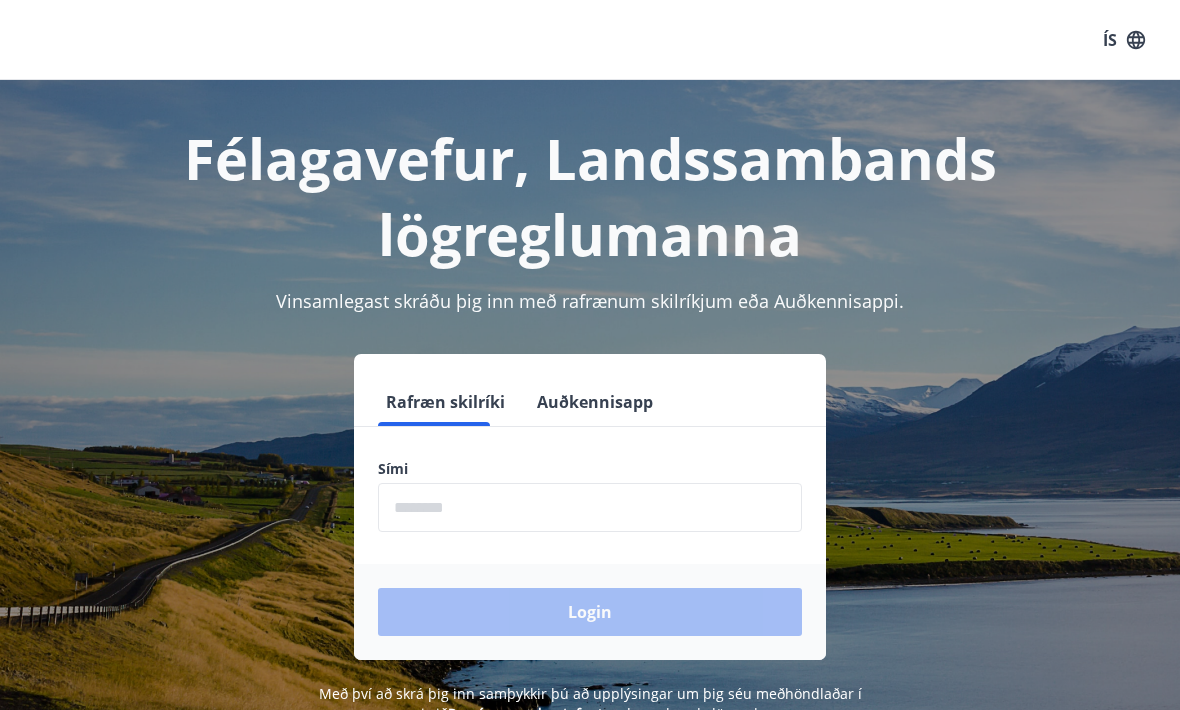 scroll, scrollTop: 0, scrollLeft: 0, axis: both 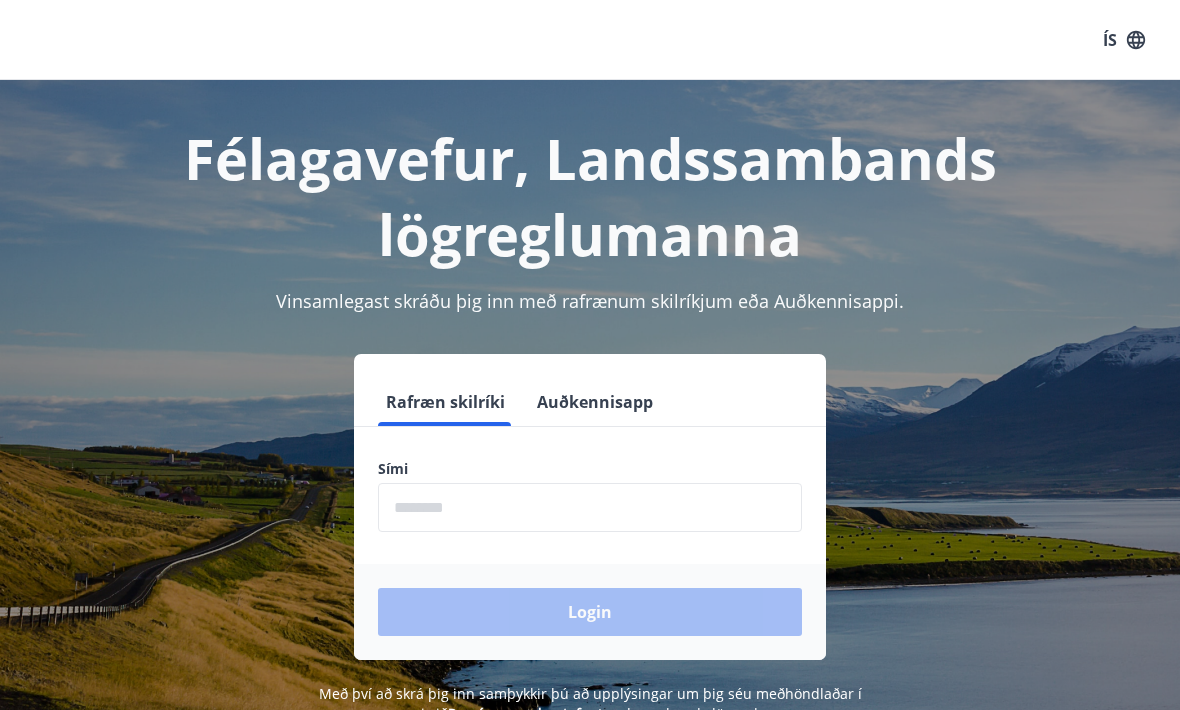 click at bounding box center [590, 507] 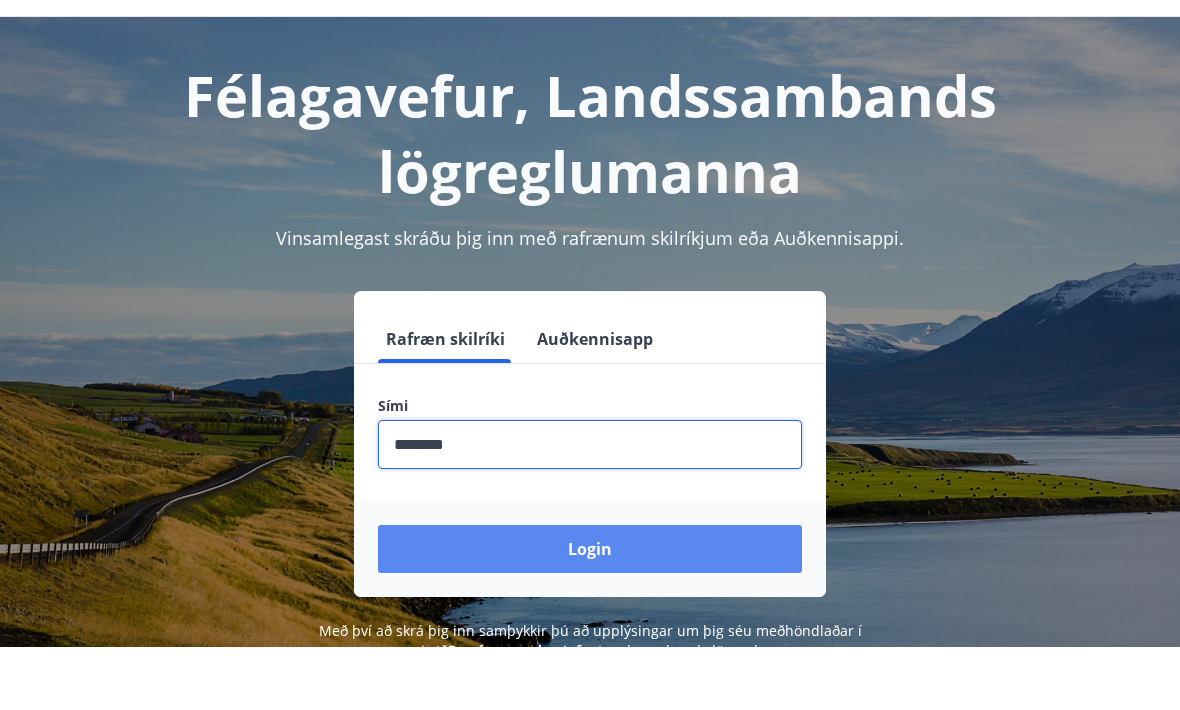 type on "********" 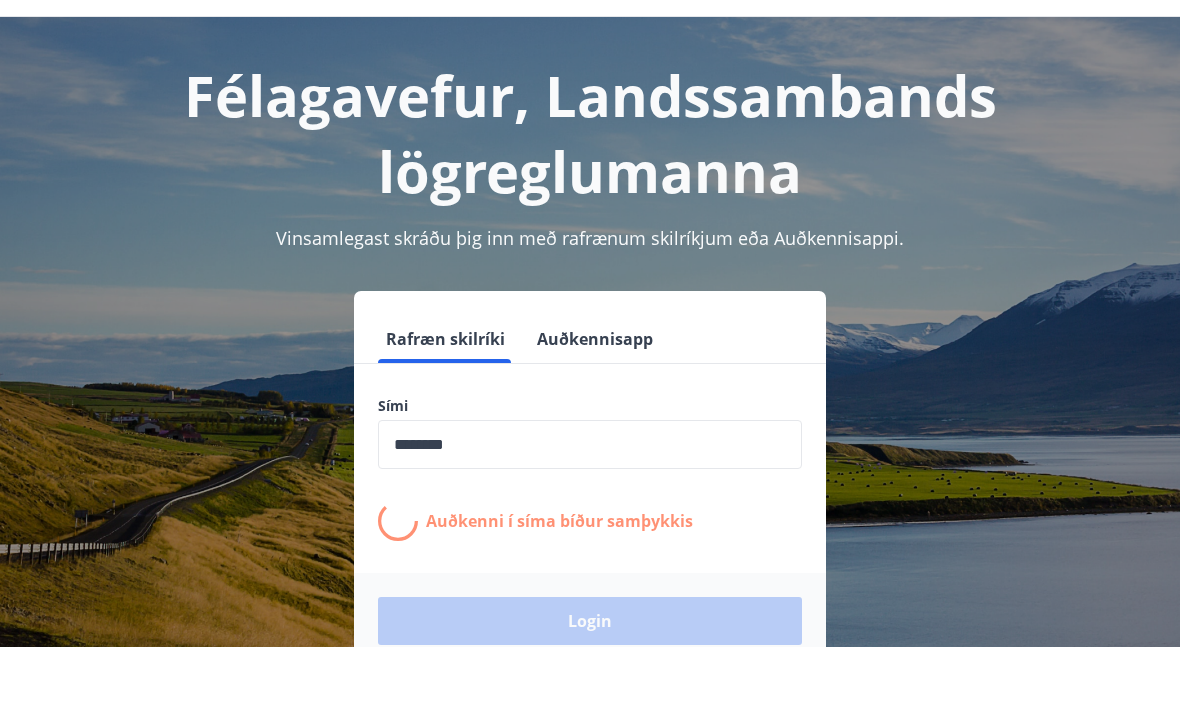 scroll, scrollTop: 63, scrollLeft: 0, axis: vertical 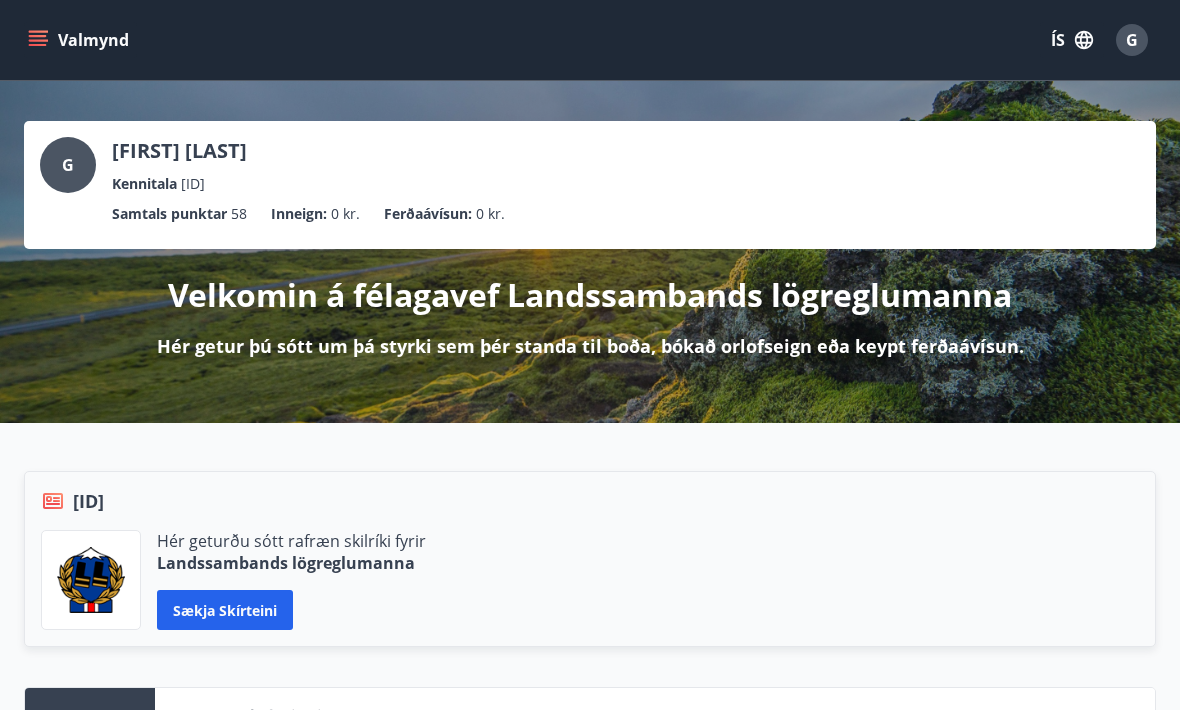 click 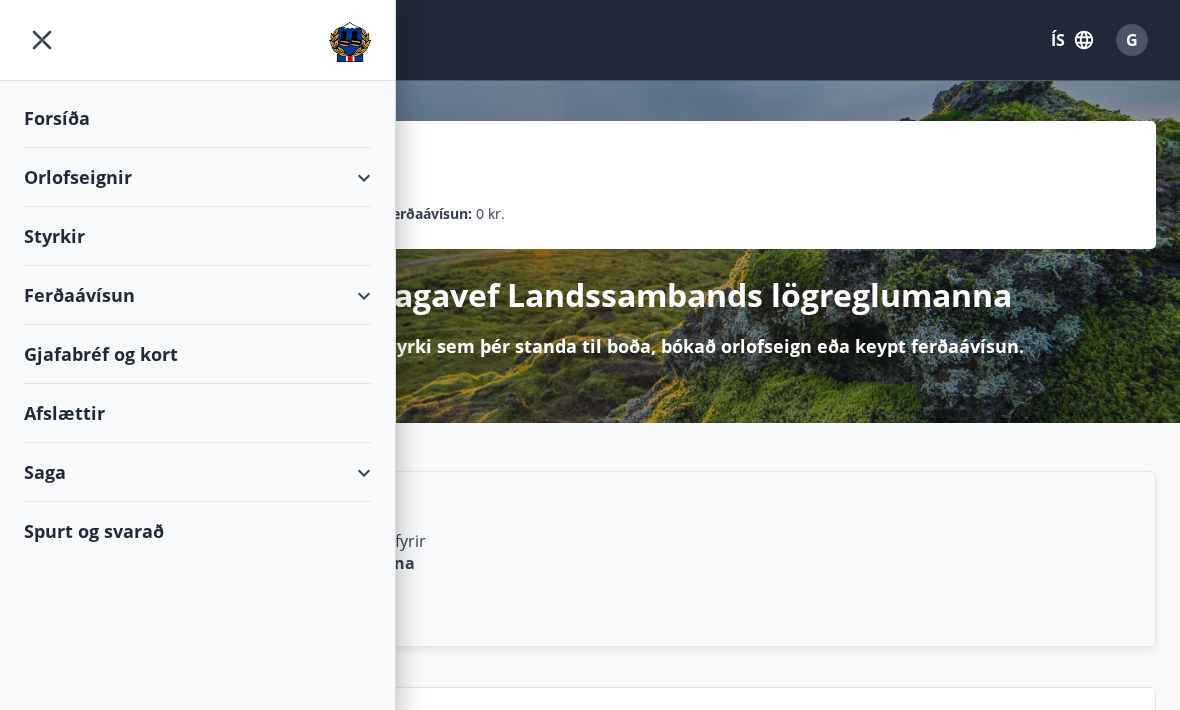 click on "Ferðaávísun" at bounding box center [197, 295] 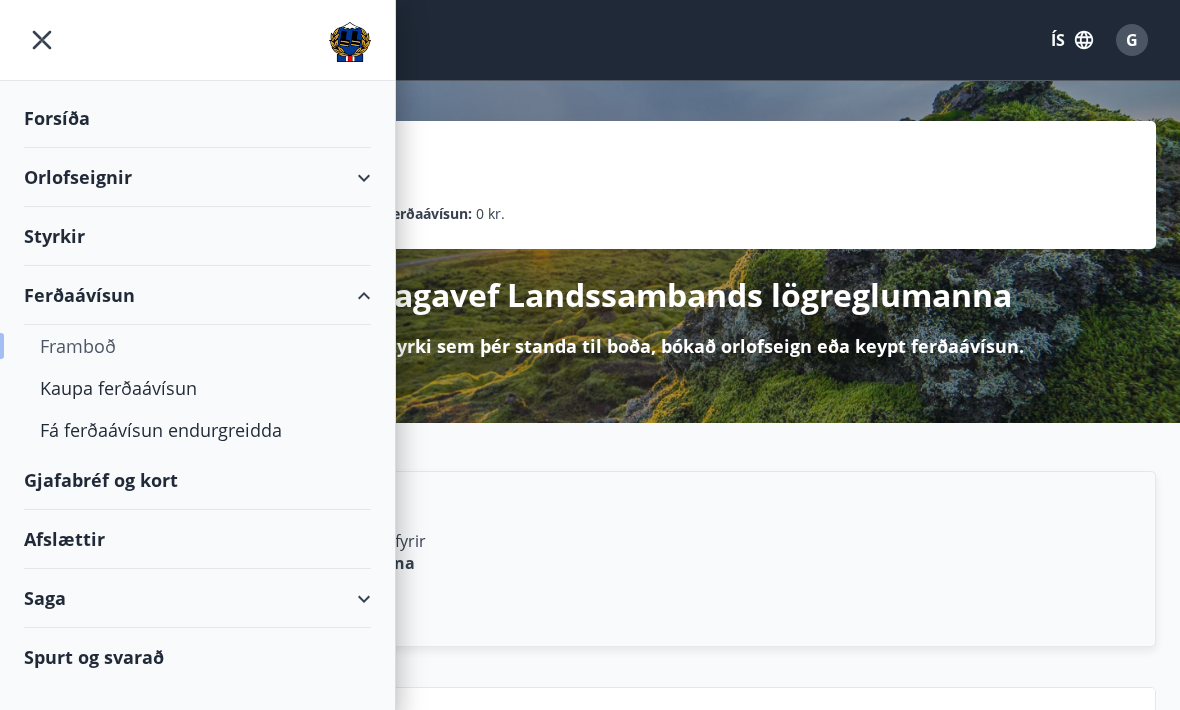 click on "Framboð" at bounding box center (197, 346) 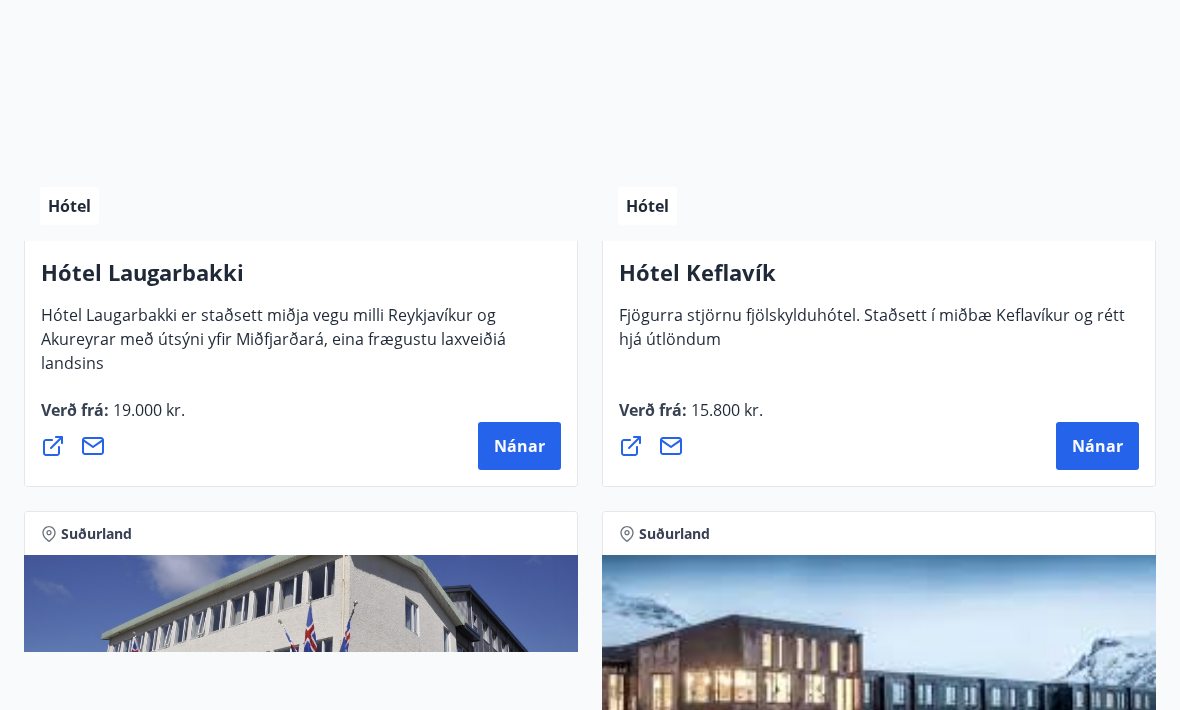 scroll, scrollTop: 7214, scrollLeft: 0, axis: vertical 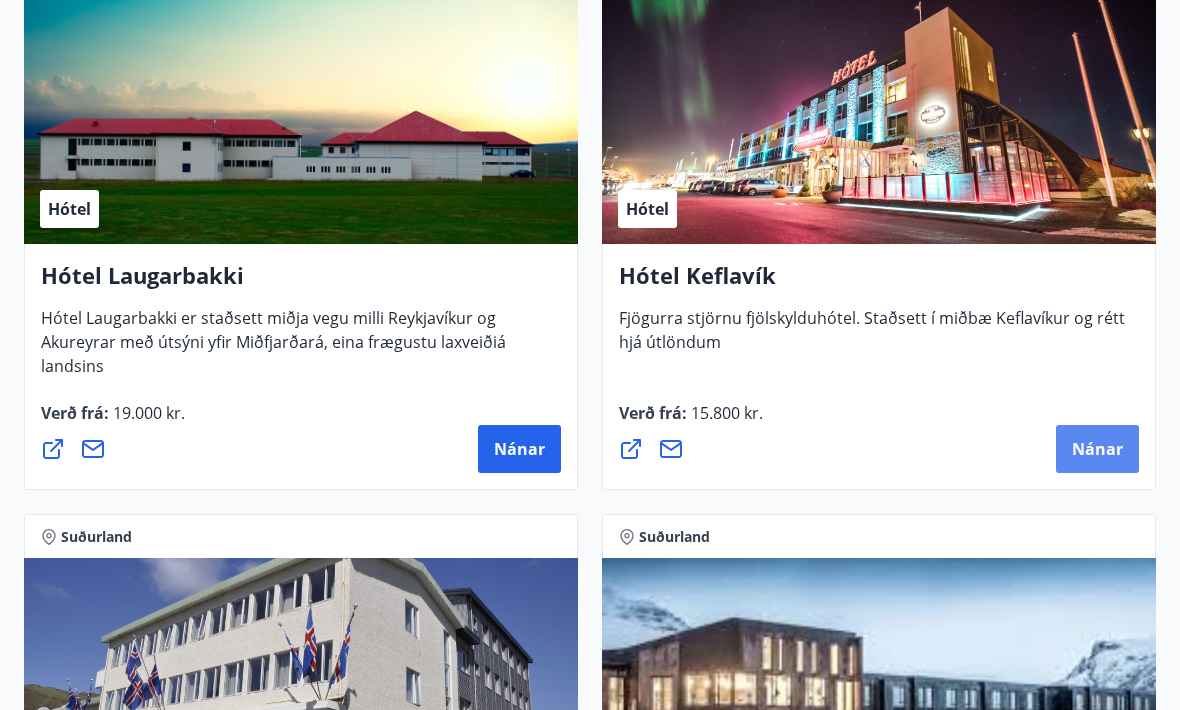 click on "Nánar" at bounding box center [1097, 449] 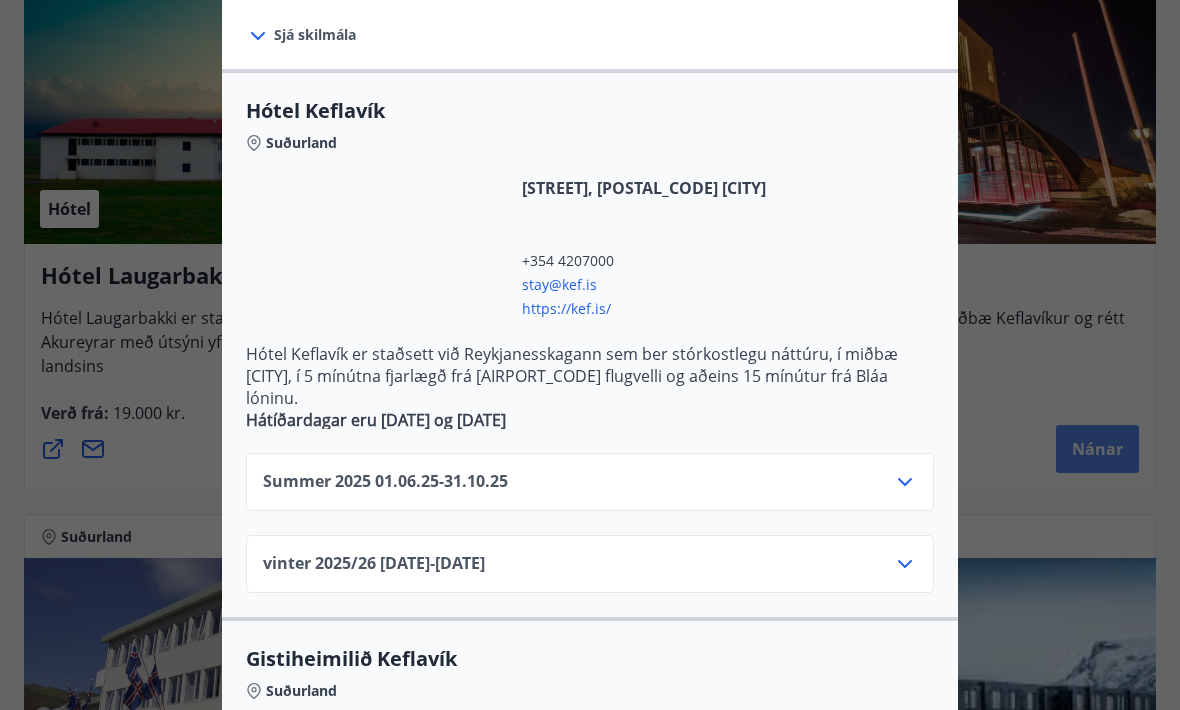 scroll, scrollTop: 375, scrollLeft: 0, axis: vertical 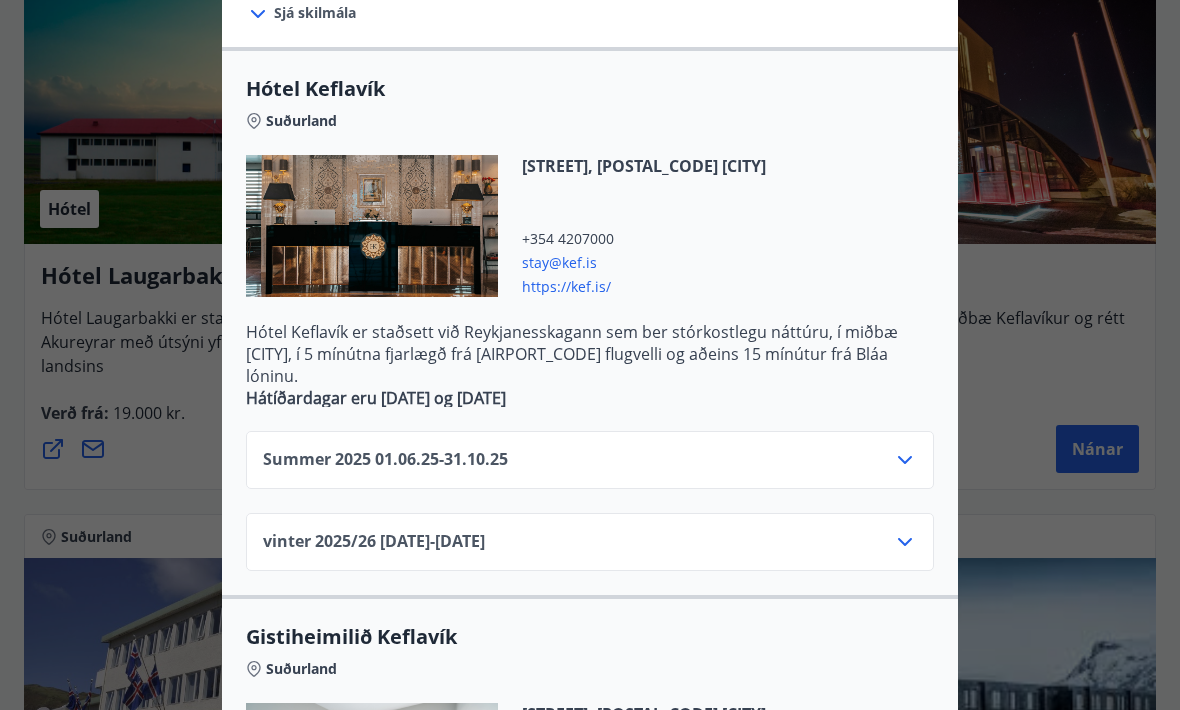 click 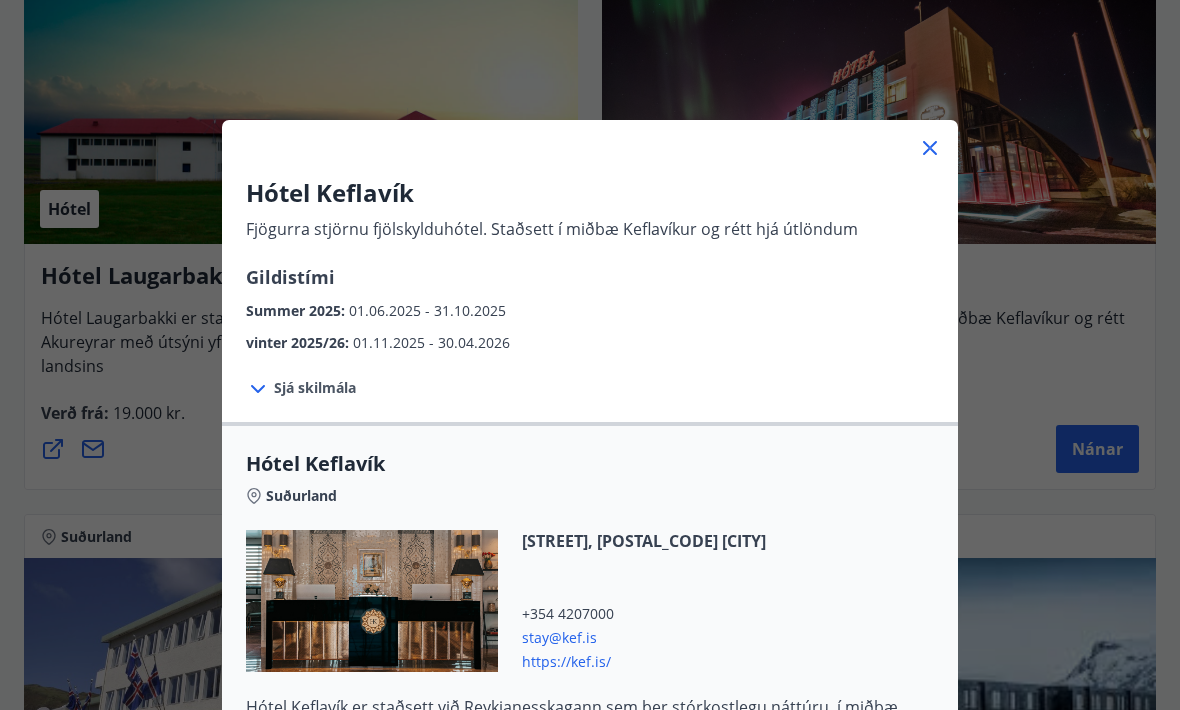 scroll, scrollTop: 0, scrollLeft: 0, axis: both 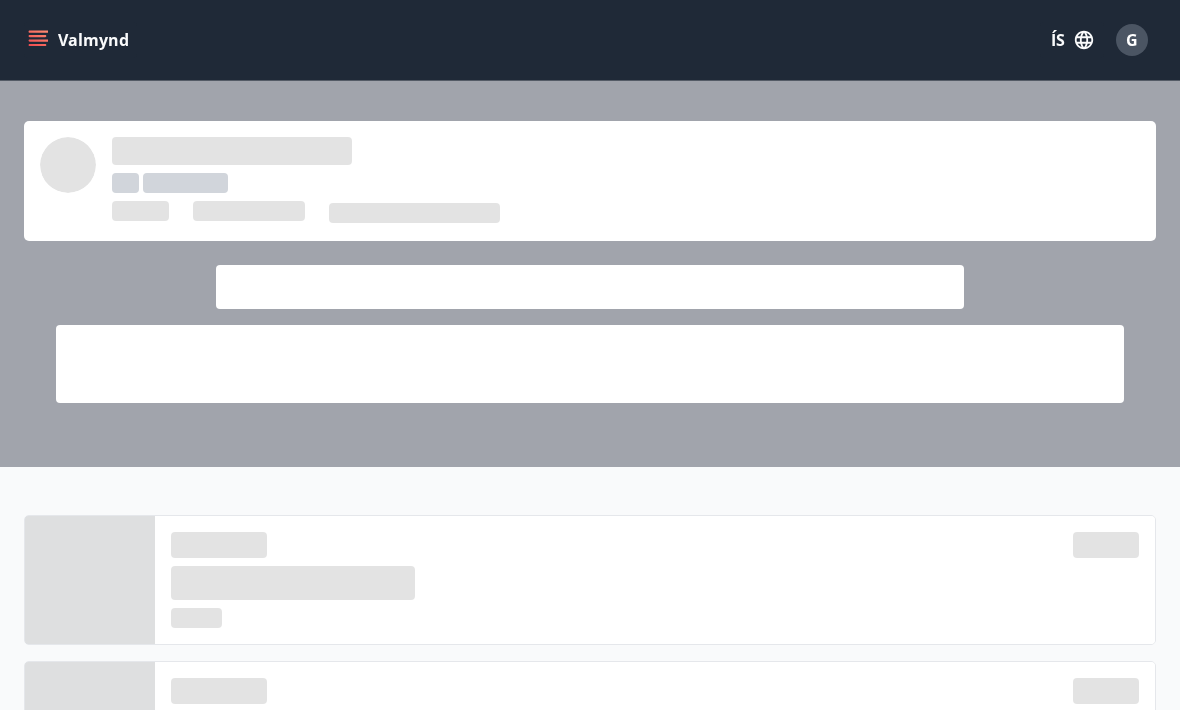 click on "G" at bounding box center [1132, 40] 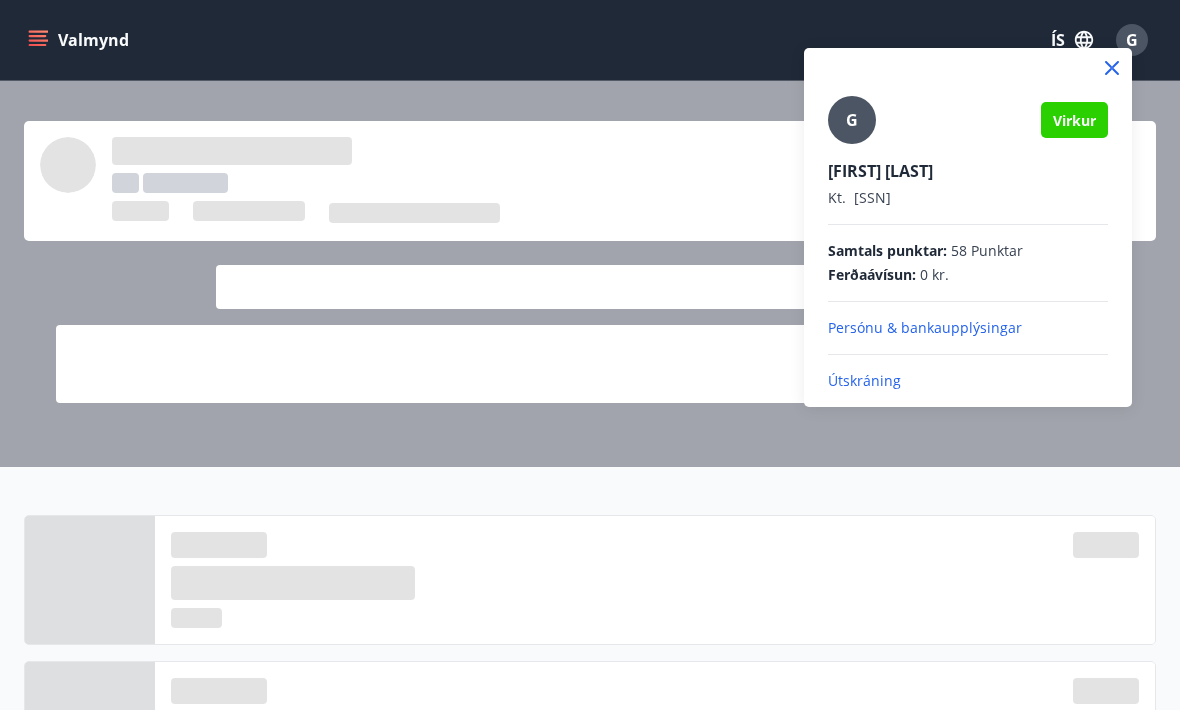 click on "Útskráning" at bounding box center [968, 381] 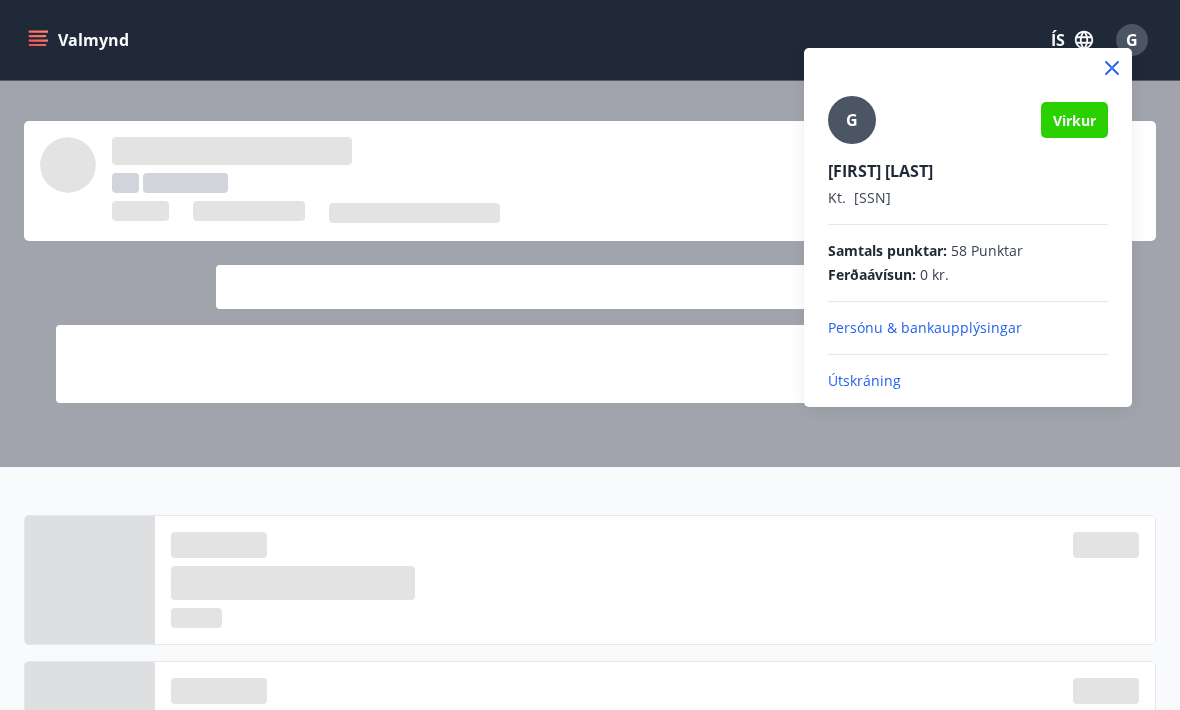 click on "Útskráning" at bounding box center (968, 381) 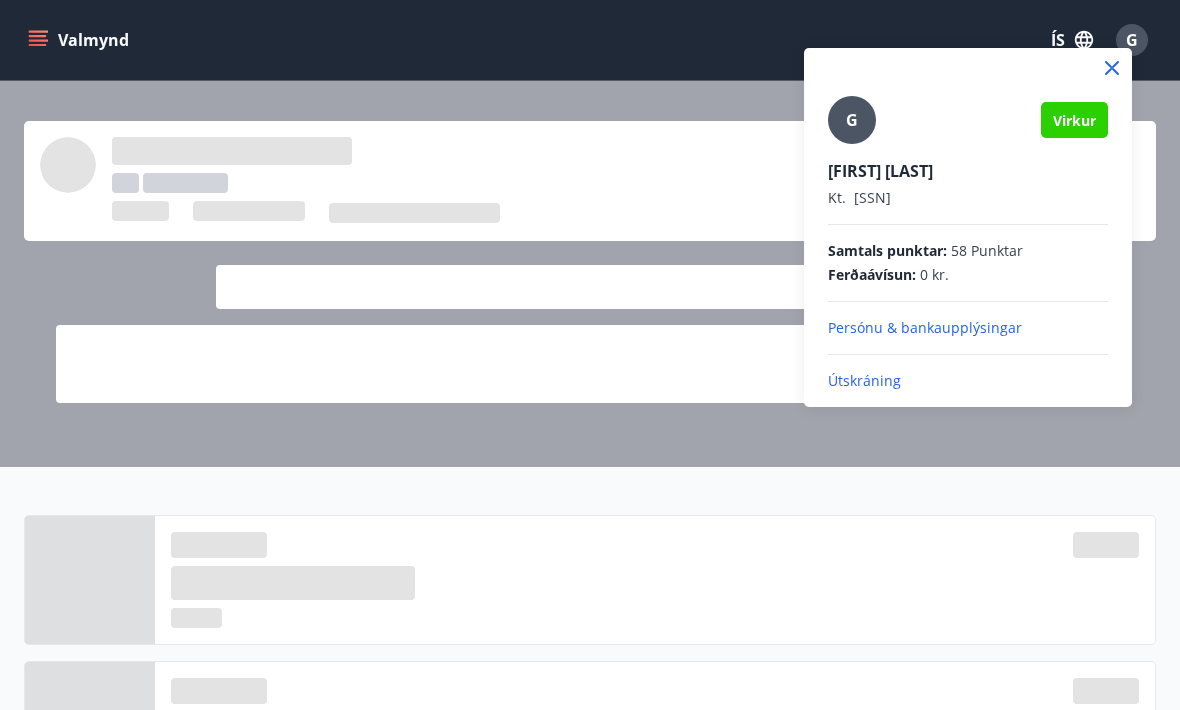 click on "Útskráning" at bounding box center [968, 381] 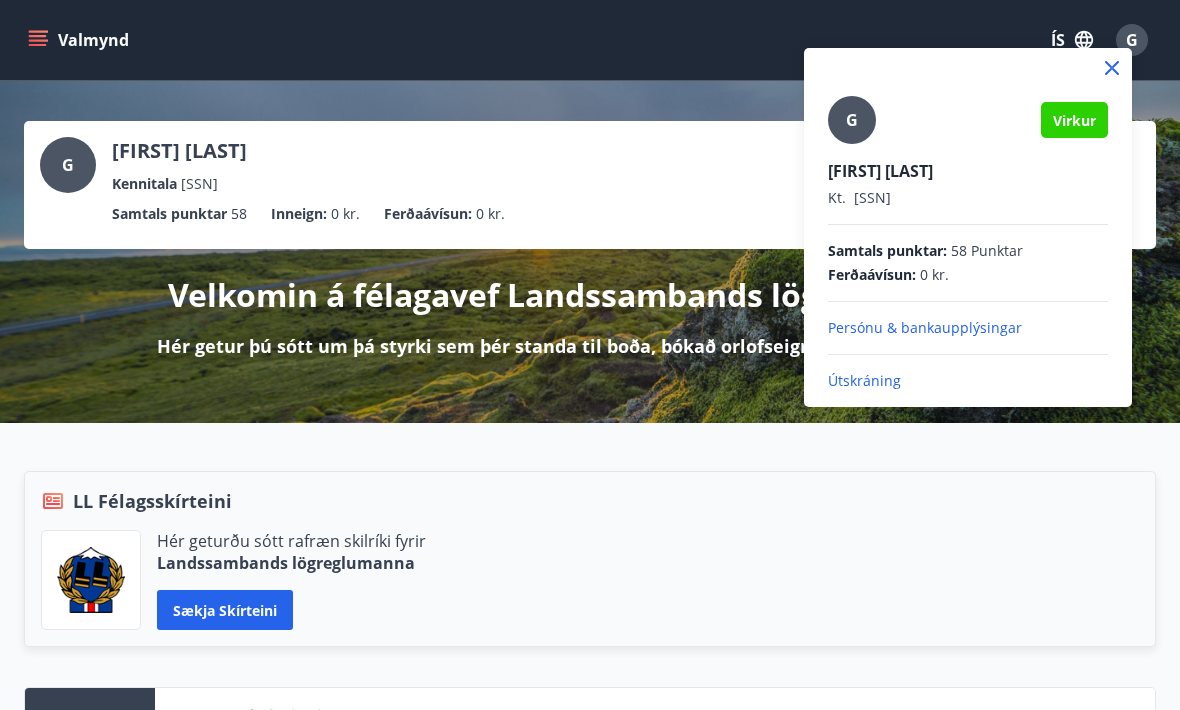click 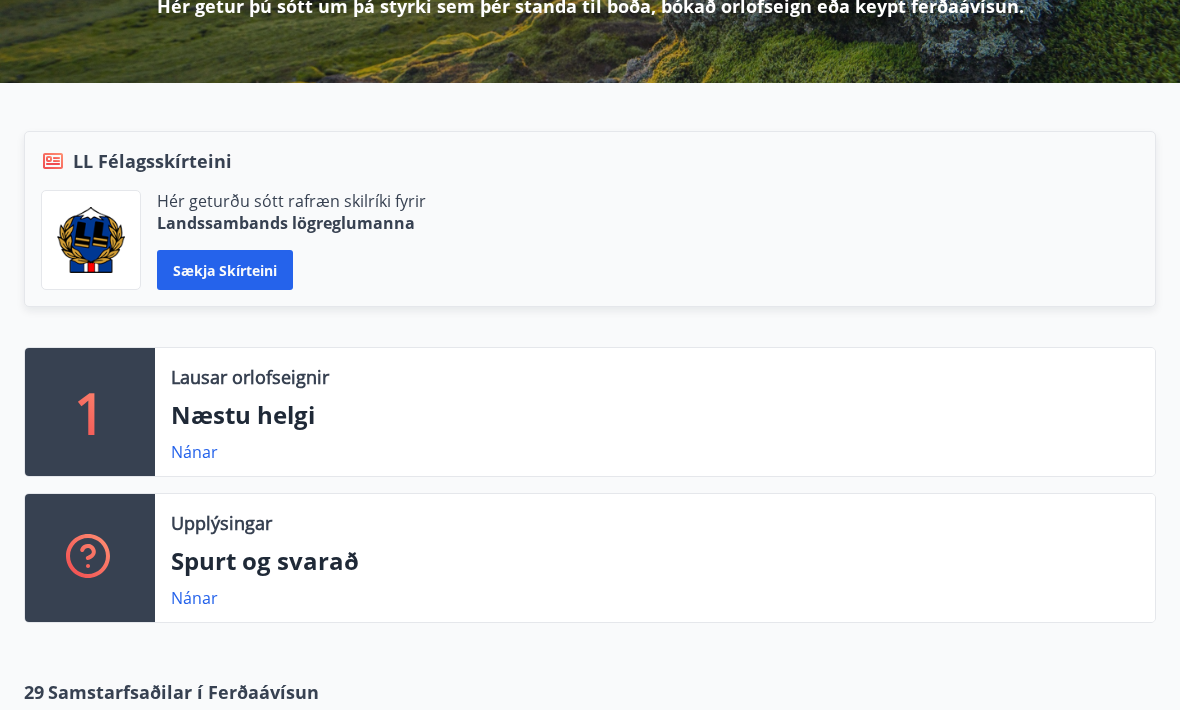 scroll, scrollTop: 345, scrollLeft: 0, axis: vertical 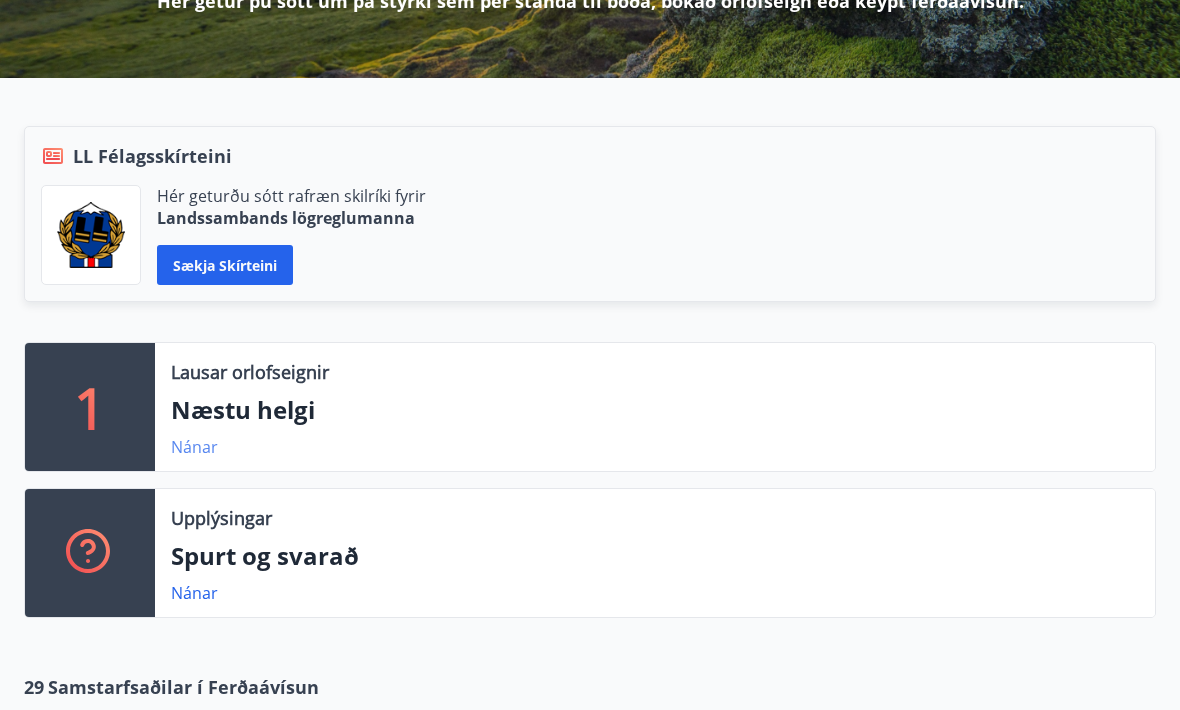 click on "Nánar" at bounding box center [194, 447] 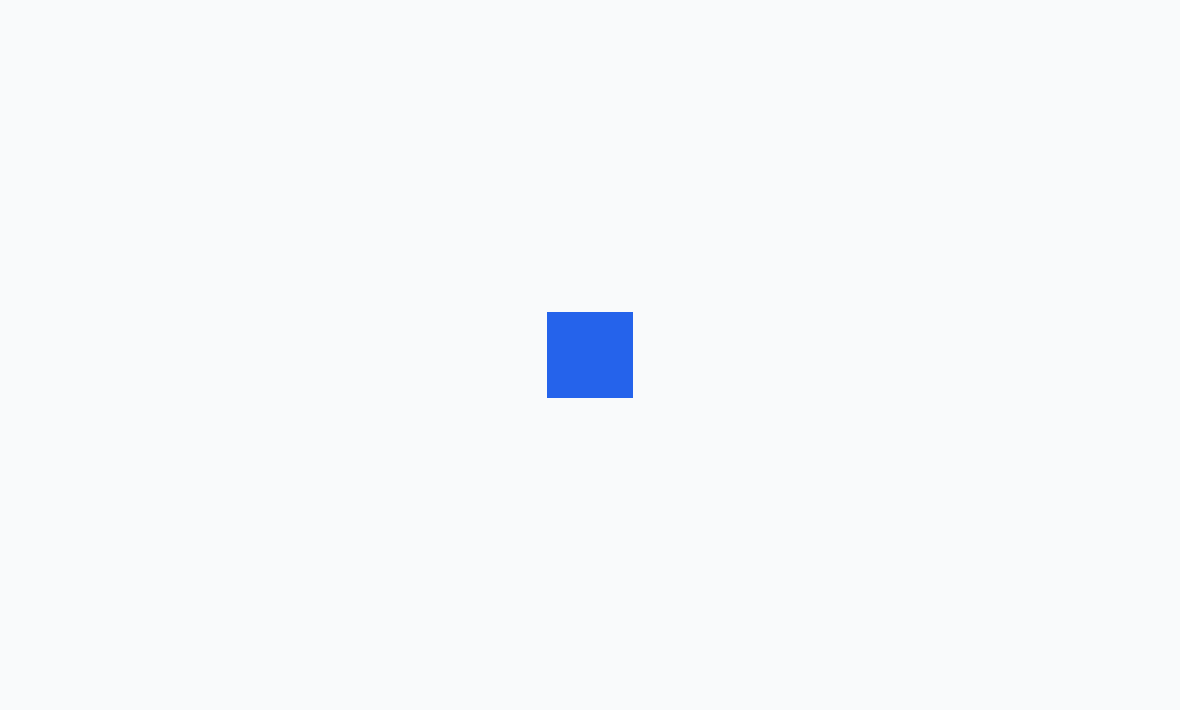 scroll, scrollTop: 0, scrollLeft: 0, axis: both 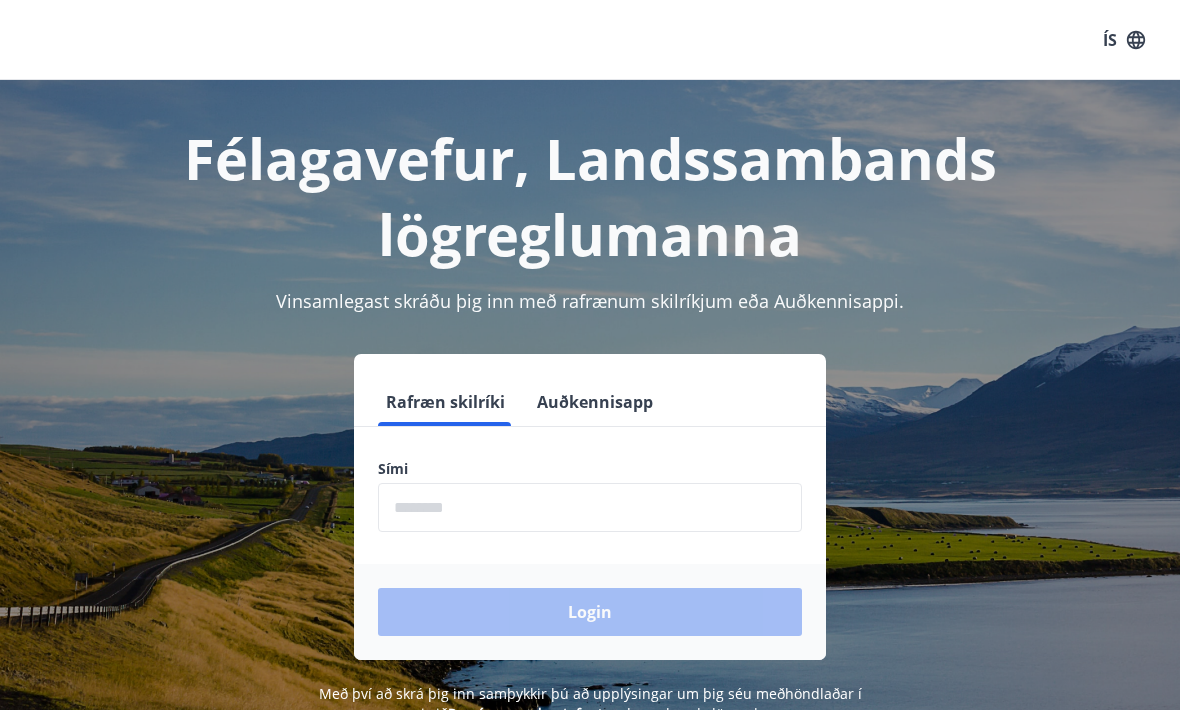 click at bounding box center (590, 507) 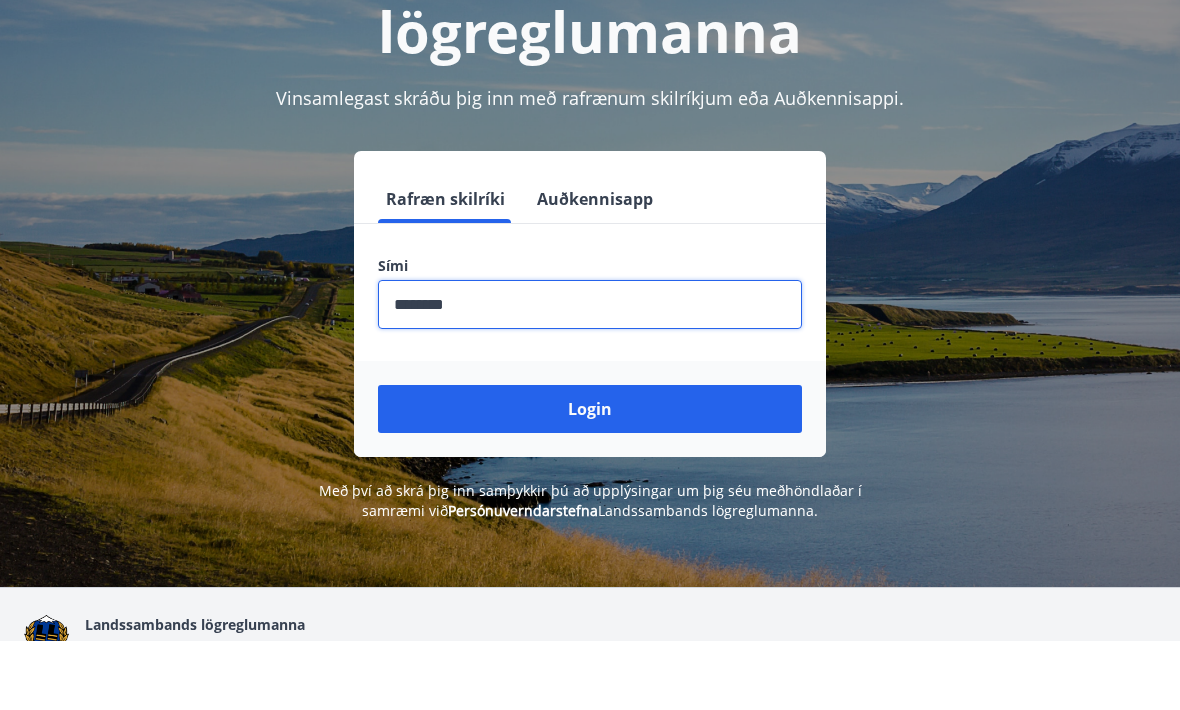 scroll, scrollTop: 142, scrollLeft: 0, axis: vertical 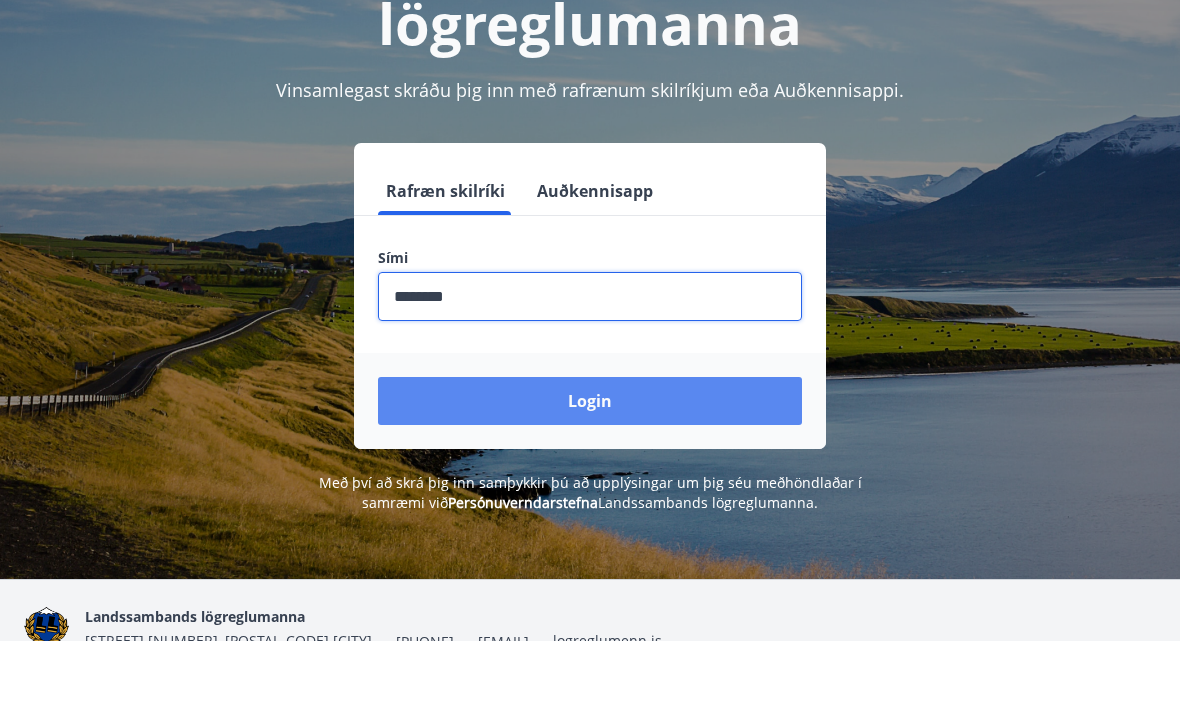 type on "********" 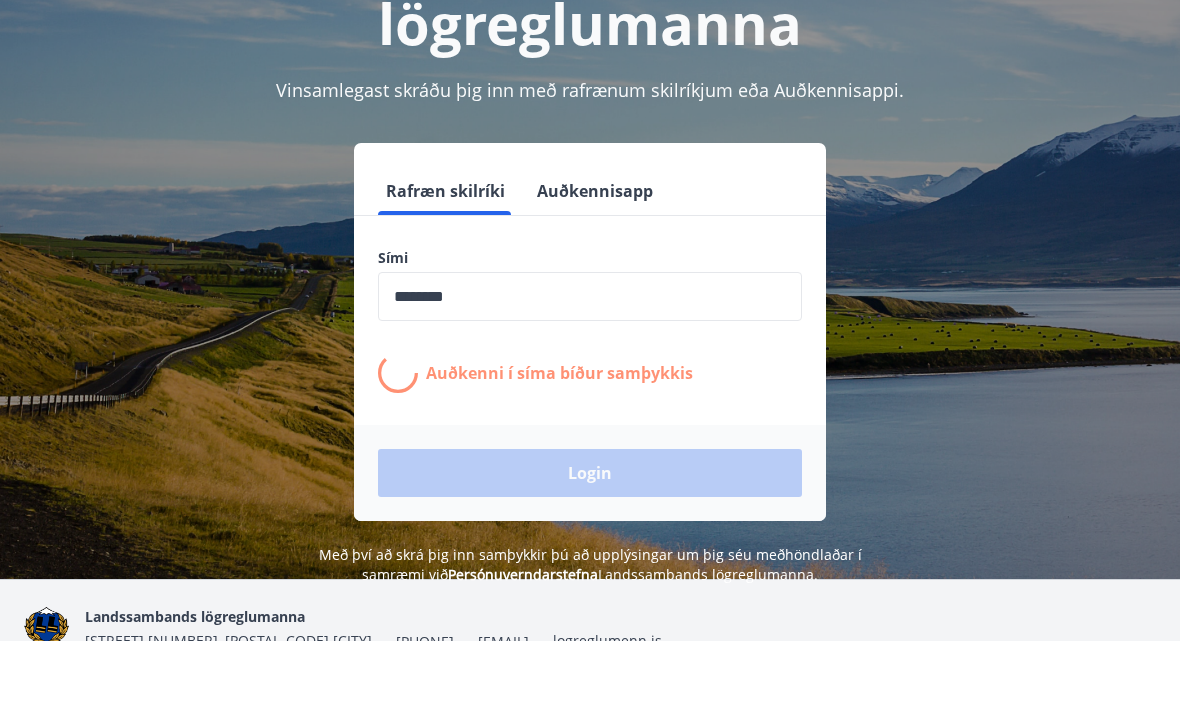 scroll, scrollTop: 212, scrollLeft: 0, axis: vertical 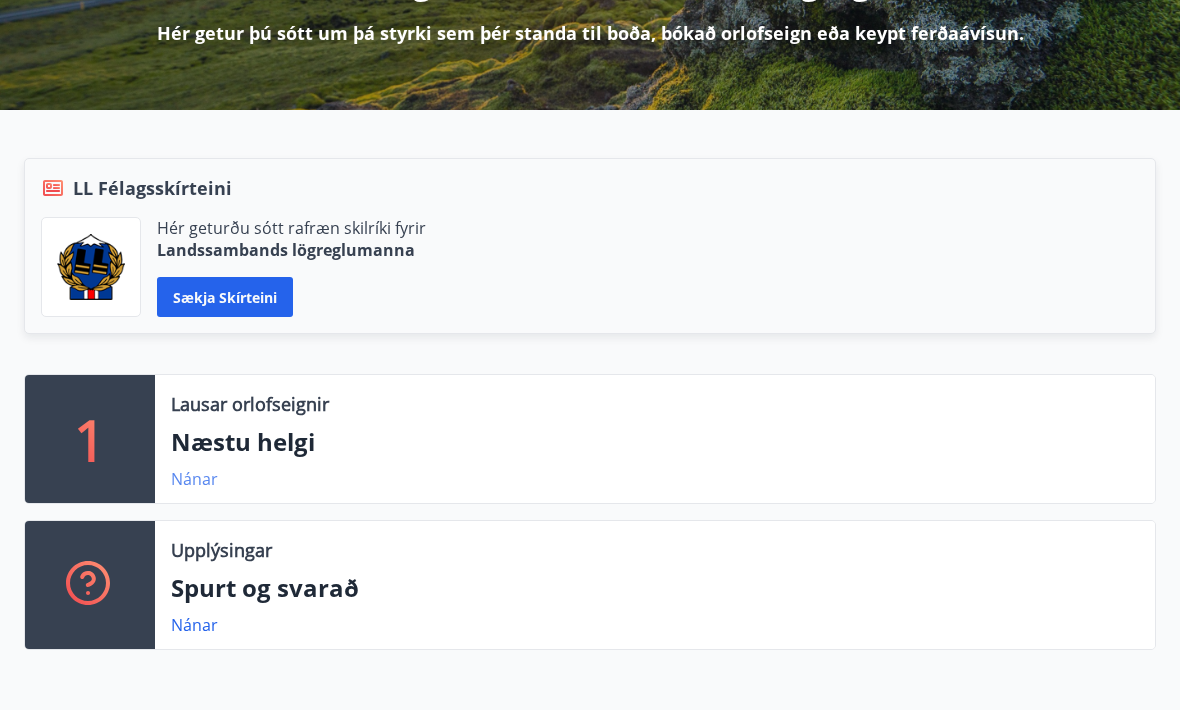 click on "Nánar" at bounding box center [194, 479] 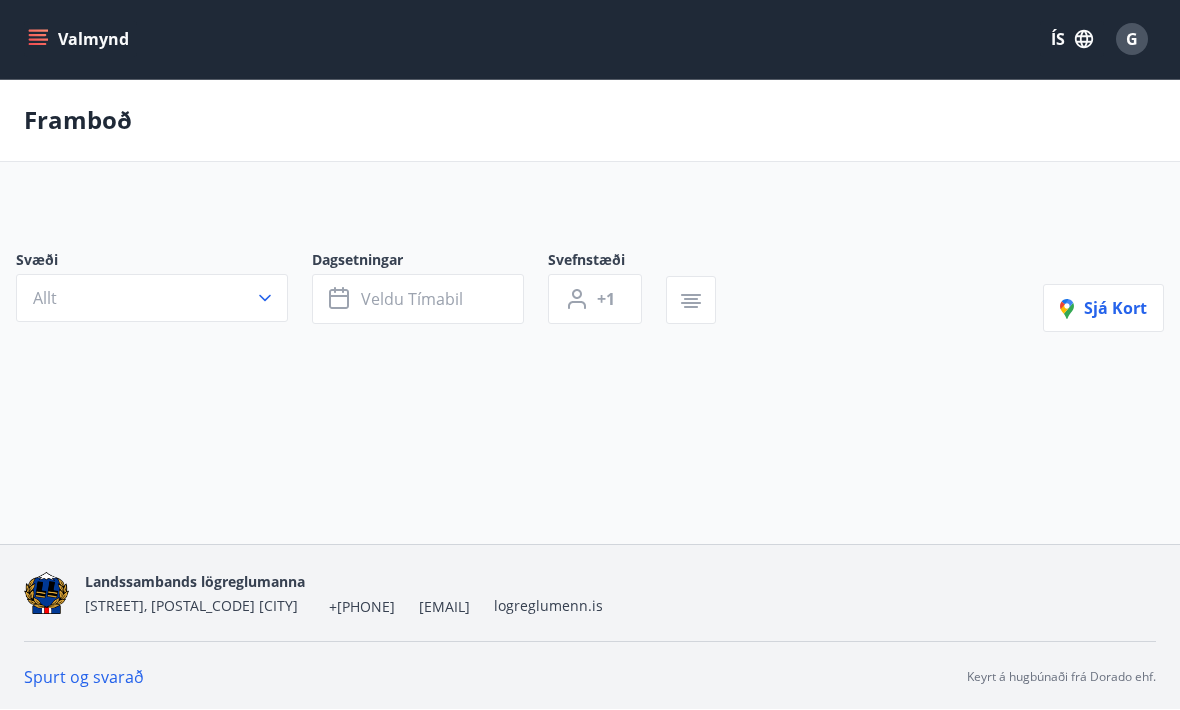 scroll, scrollTop: 1, scrollLeft: 0, axis: vertical 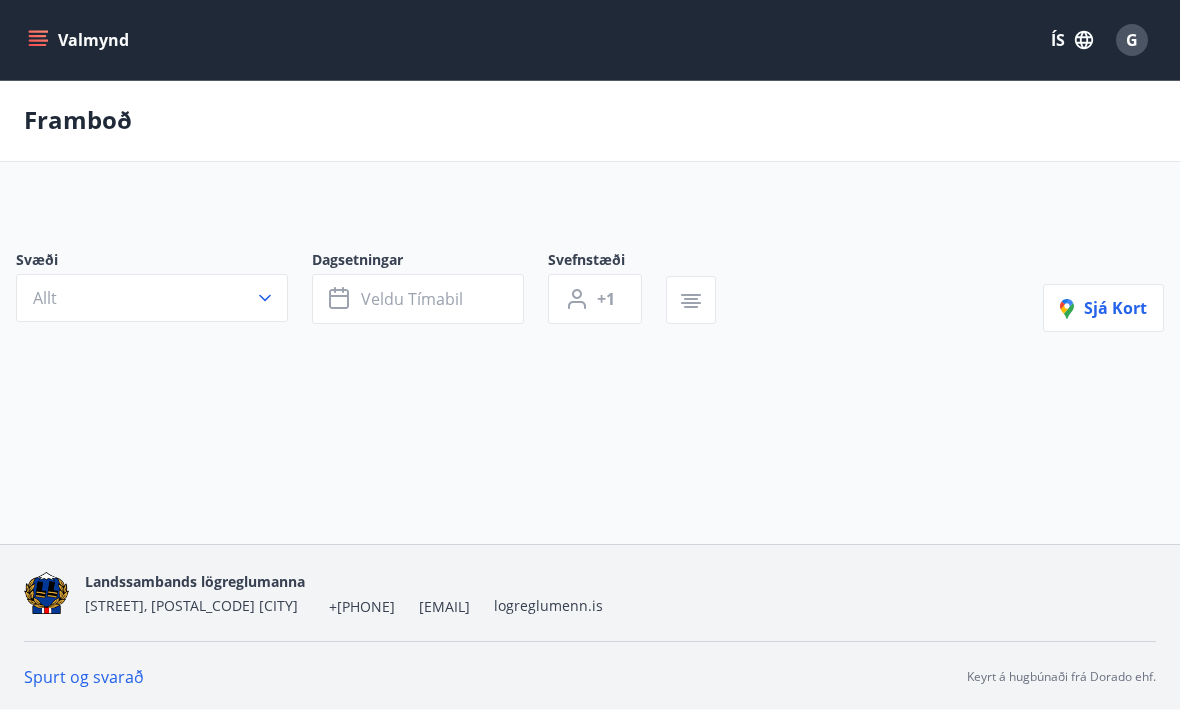 type on "*" 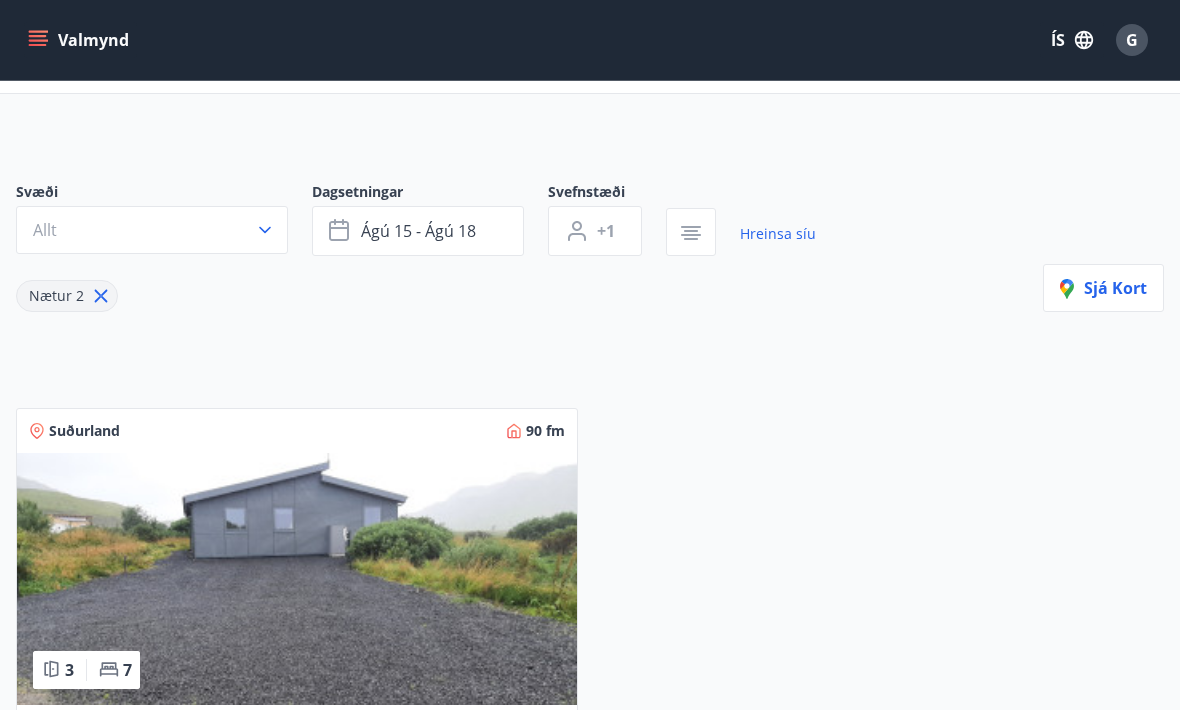 scroll, scrollTop: 0, scrollLeft: 0, axis: both 